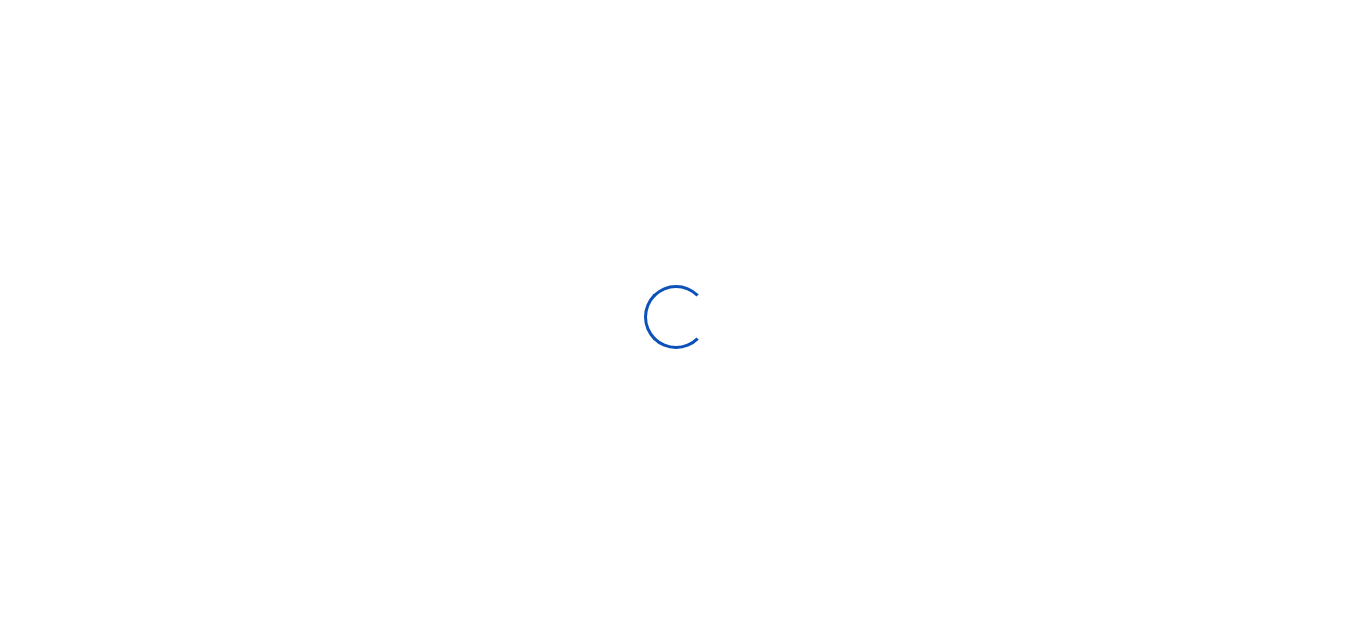 scroll, scrollTop: 0, scrollLeft: 0, axis: both 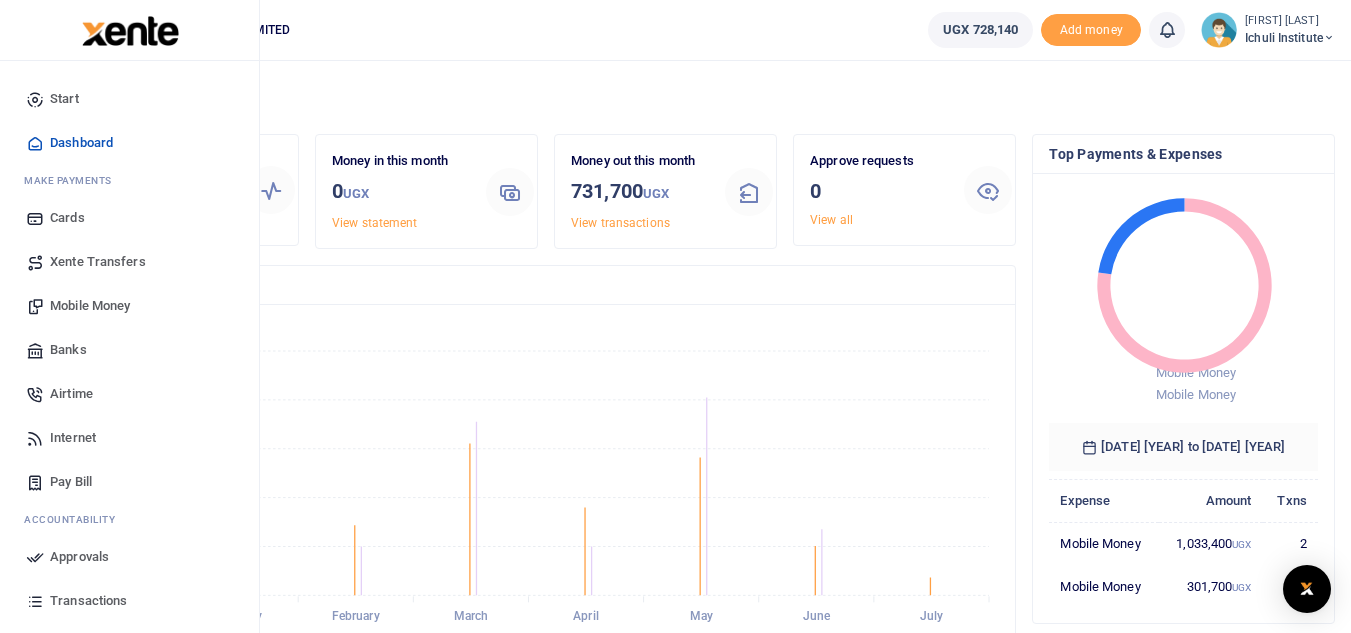 click on "Transactions" at bounding box center [88, 601] 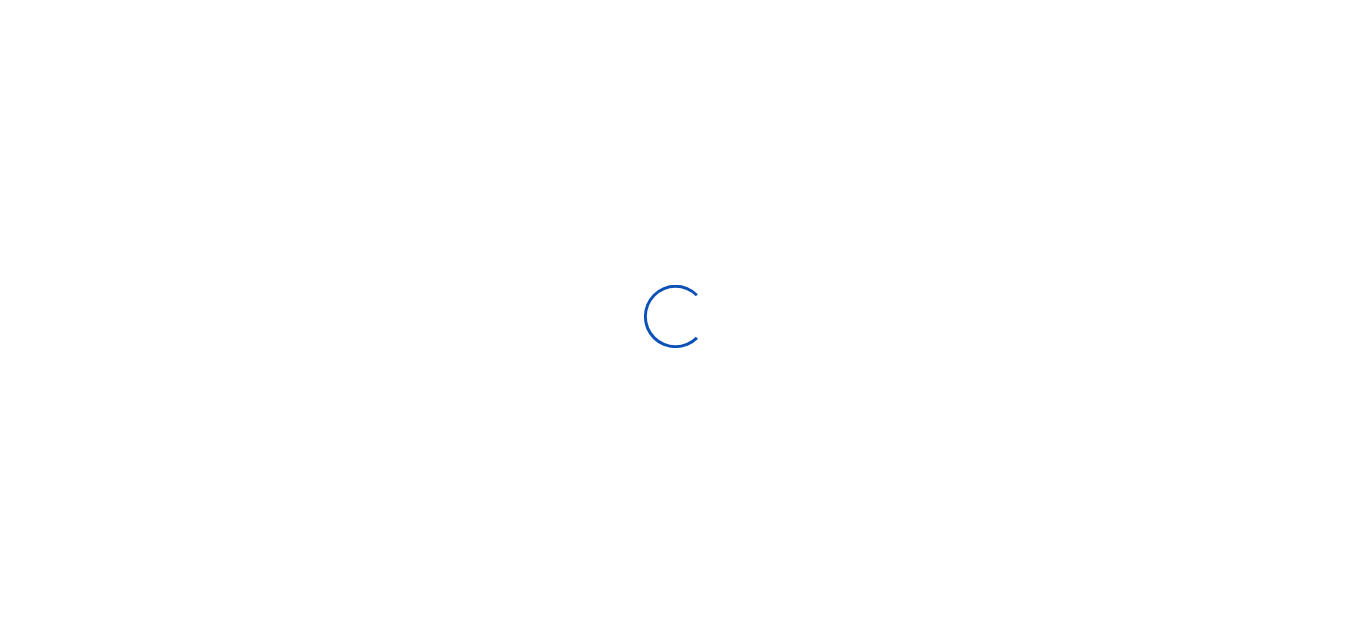 scroll, scrollTop: 0, scrollLeft: 0, axis: both 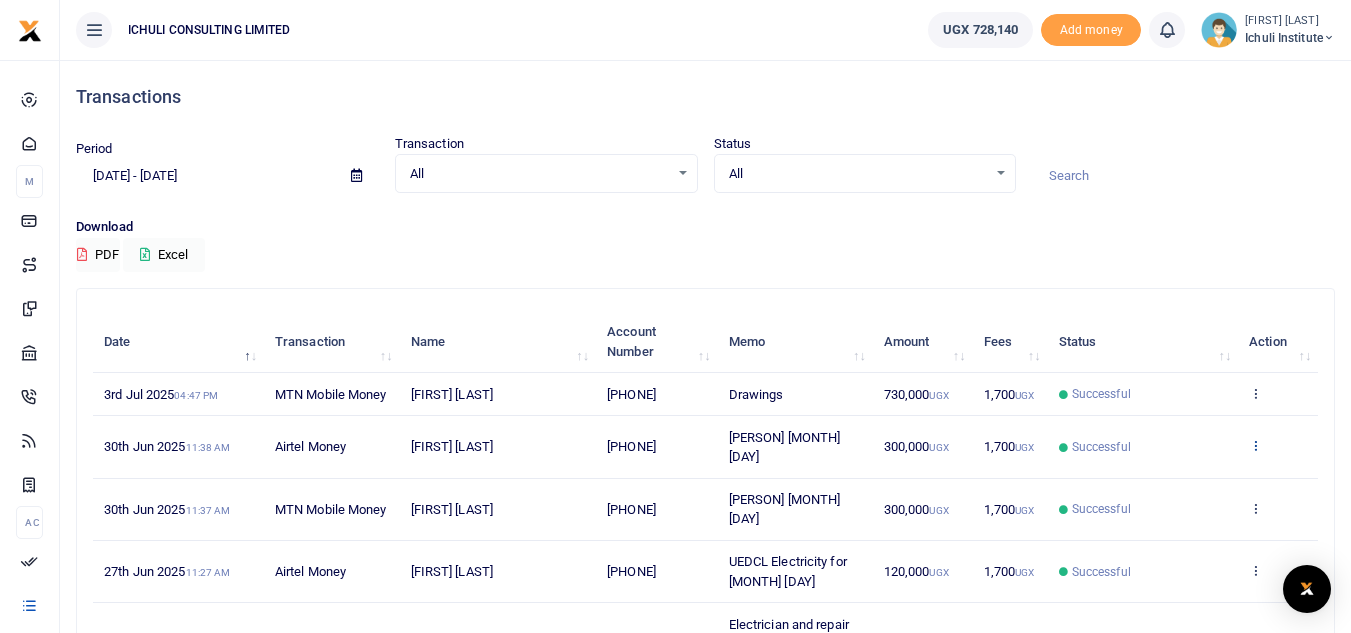 click at bounding box center (1255, 445) 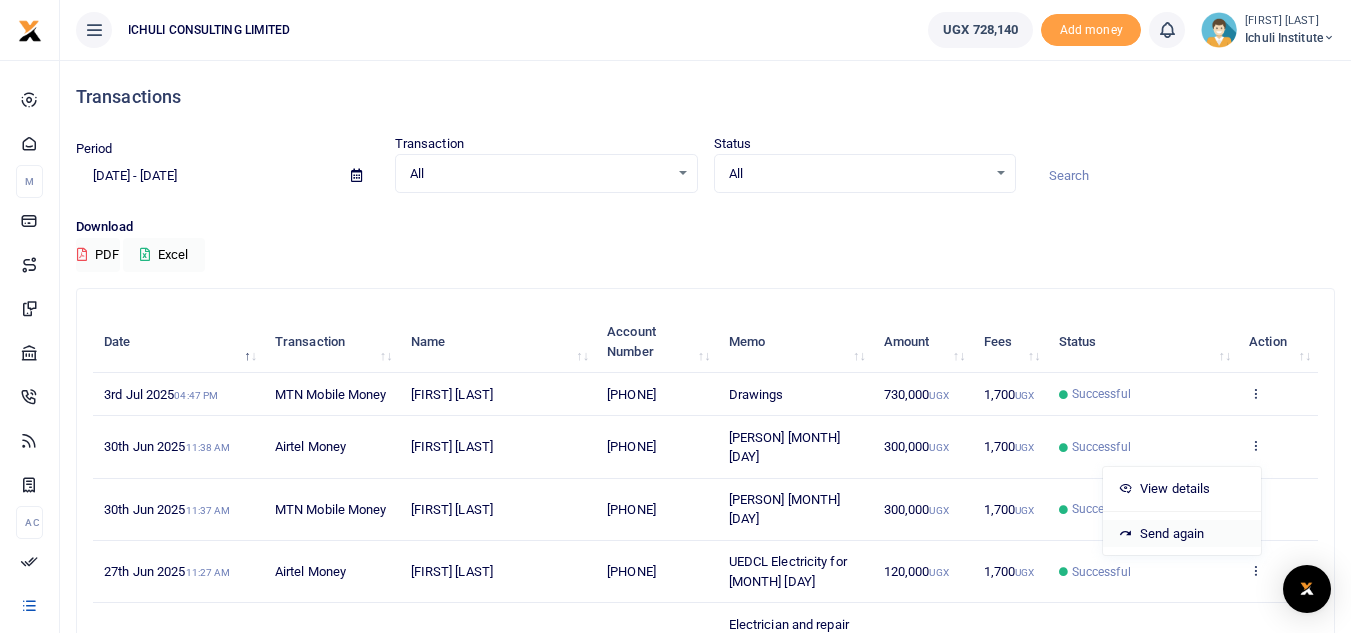 click on "Send again" at bounding box center (1182, 534) 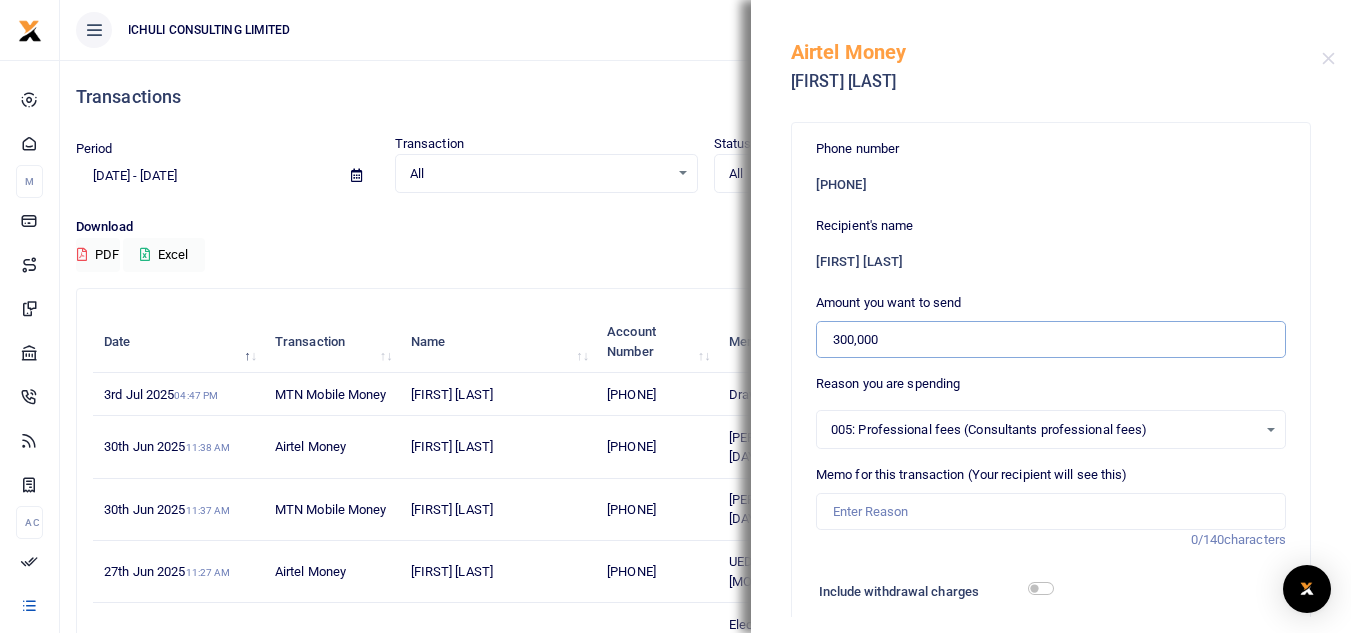 click on "300,000" at bounding box center [1051, 340] 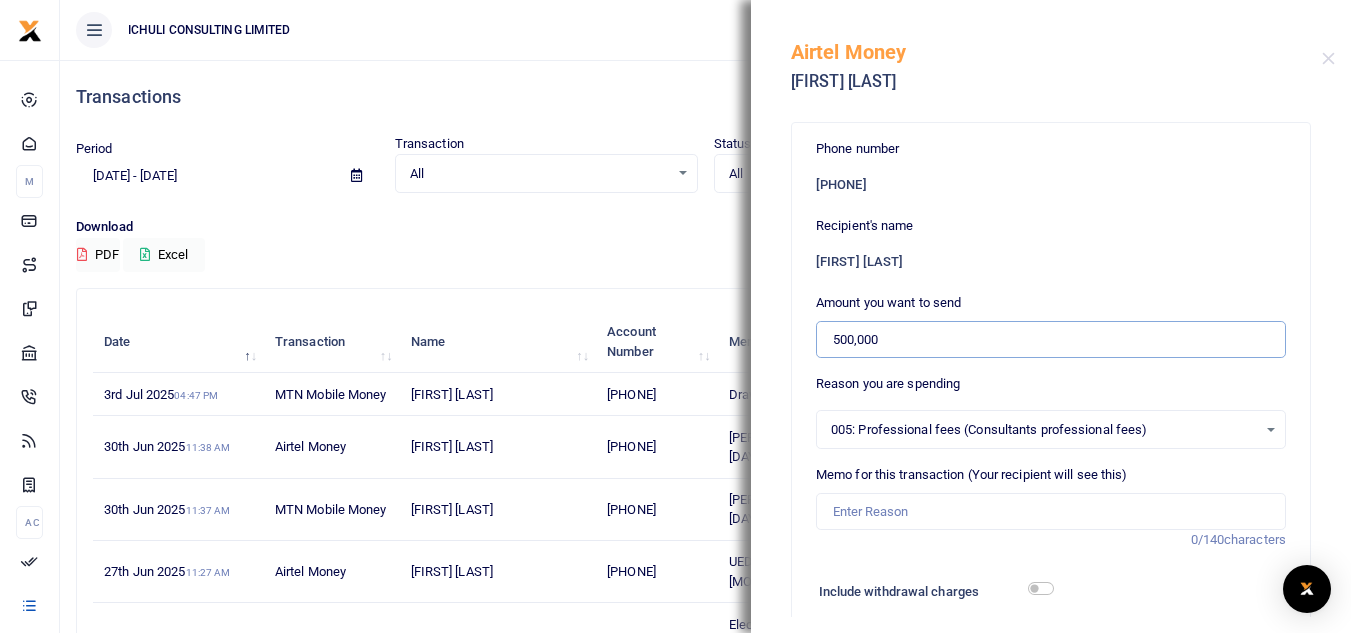 type on "500,000" 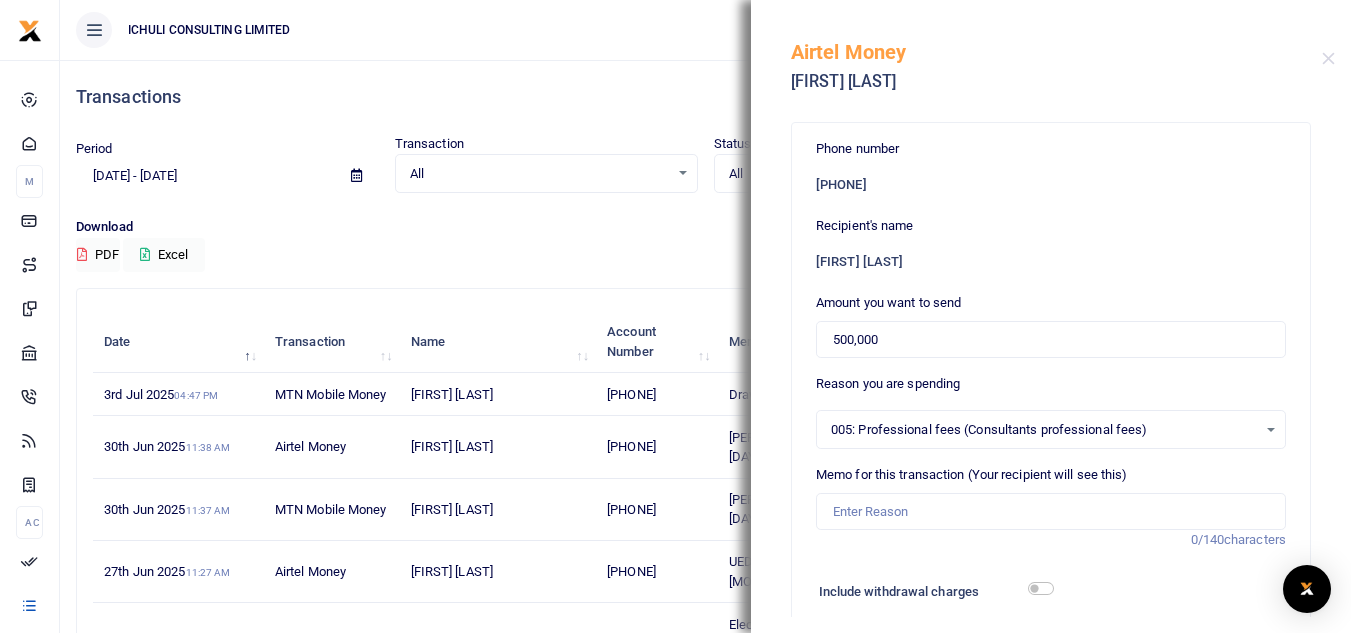 click on "005: Professional fees (Consultants professional fees) Select an option" at bounding box center (1051, 430) 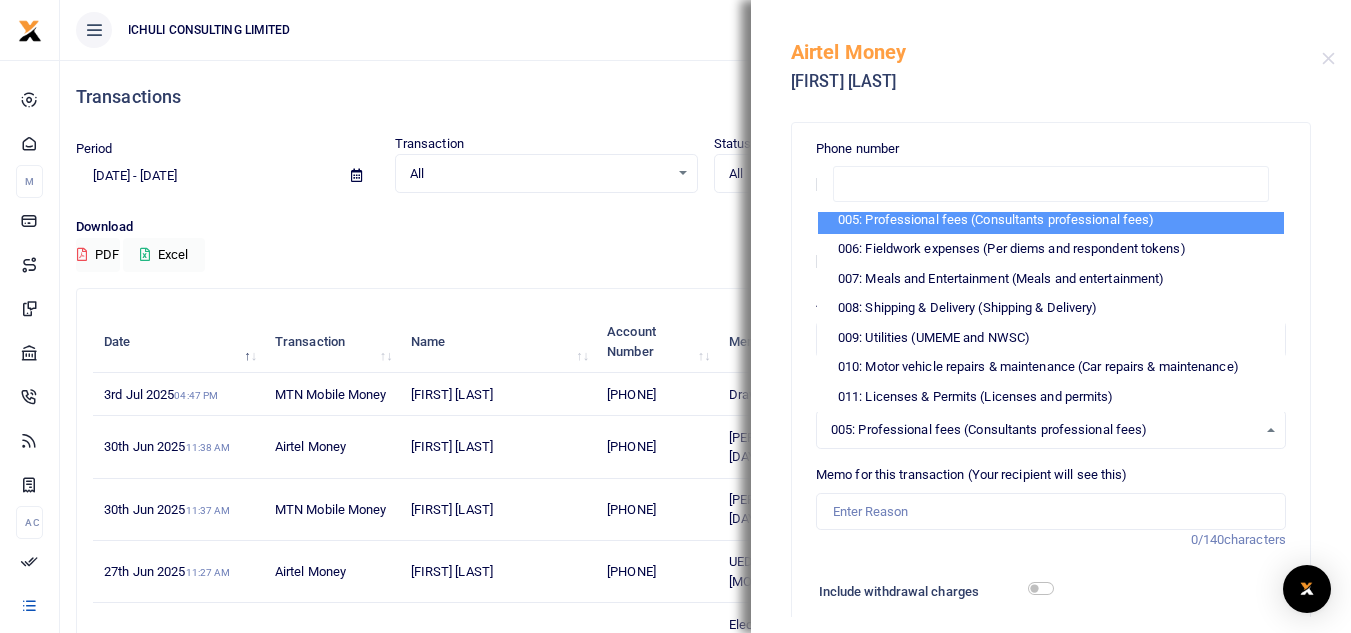 scroll, scrollTop: 144, scrollLeft: 0, axis: vertical 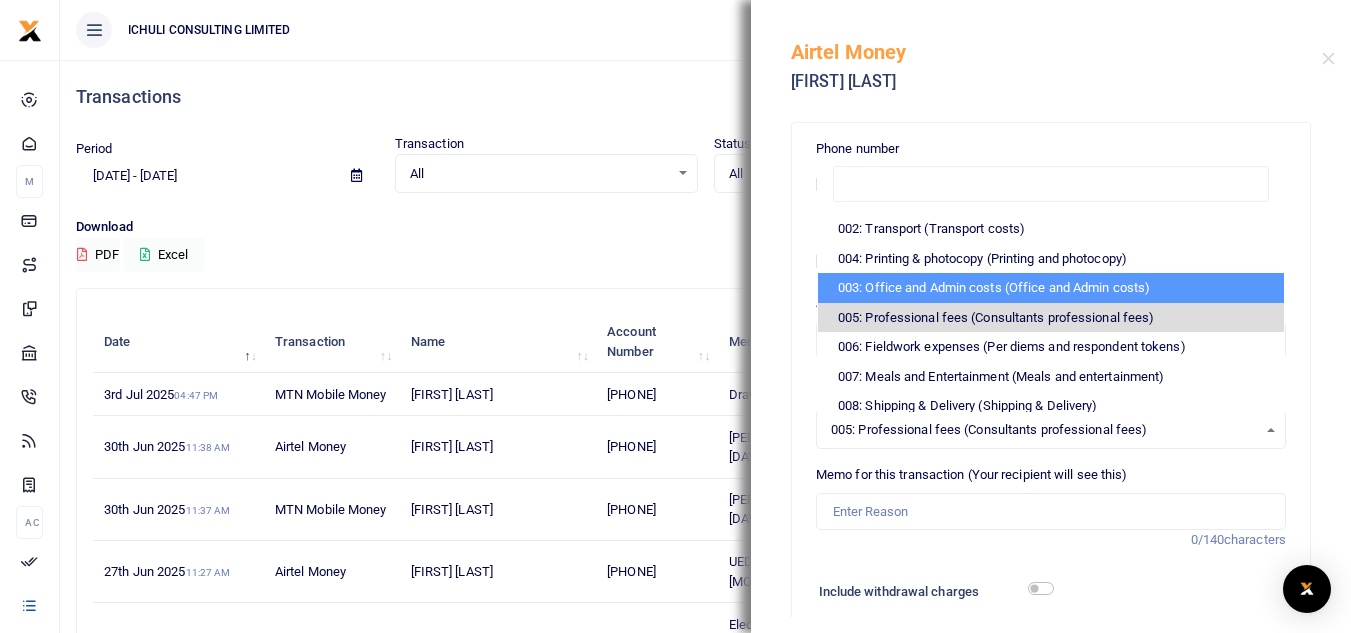 click on "003: Office and Admin costs (Office and Admin costs)" at bounding box center [1051, 288] 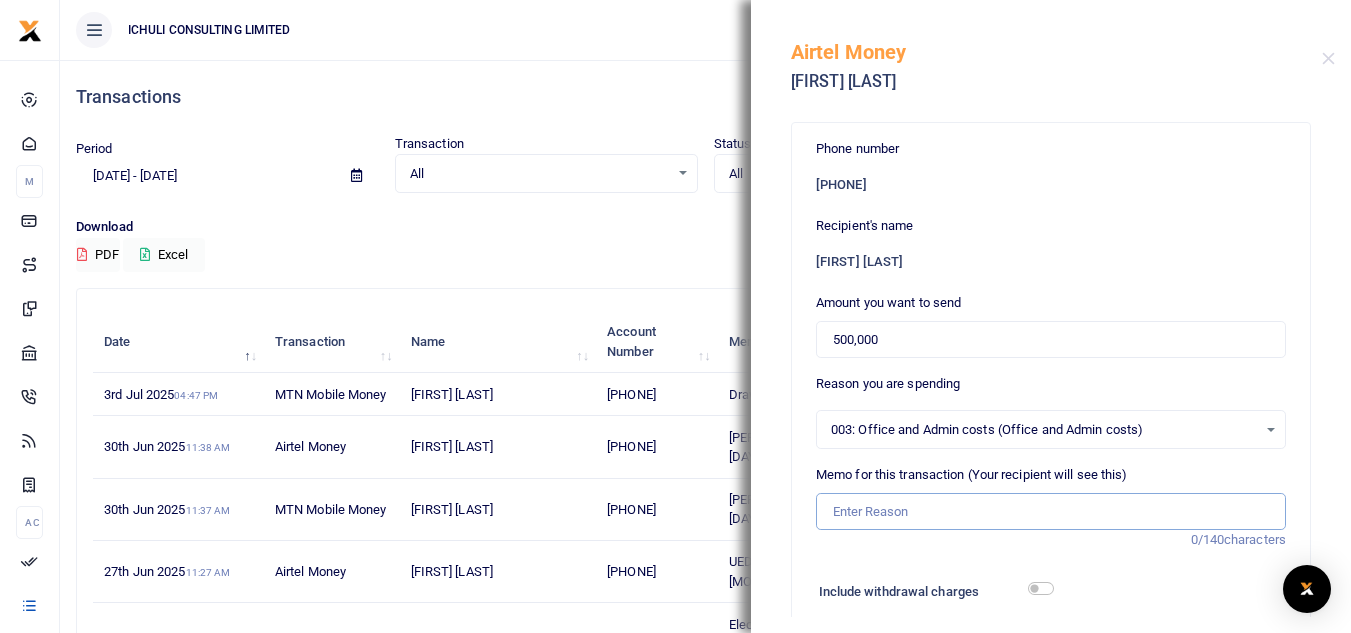 click on "Memo for this transaction (Your recipient will see this)" at bounding box center [1051, 512] 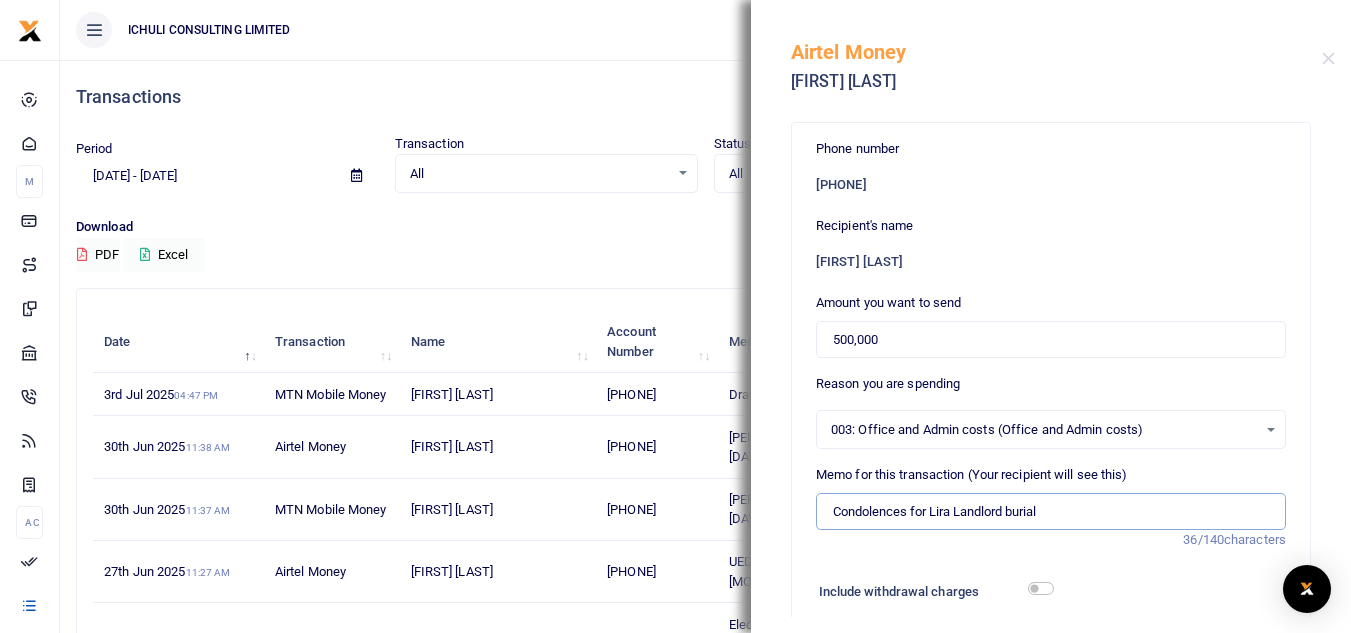 type on "Condolences for Lira Landlord burial" 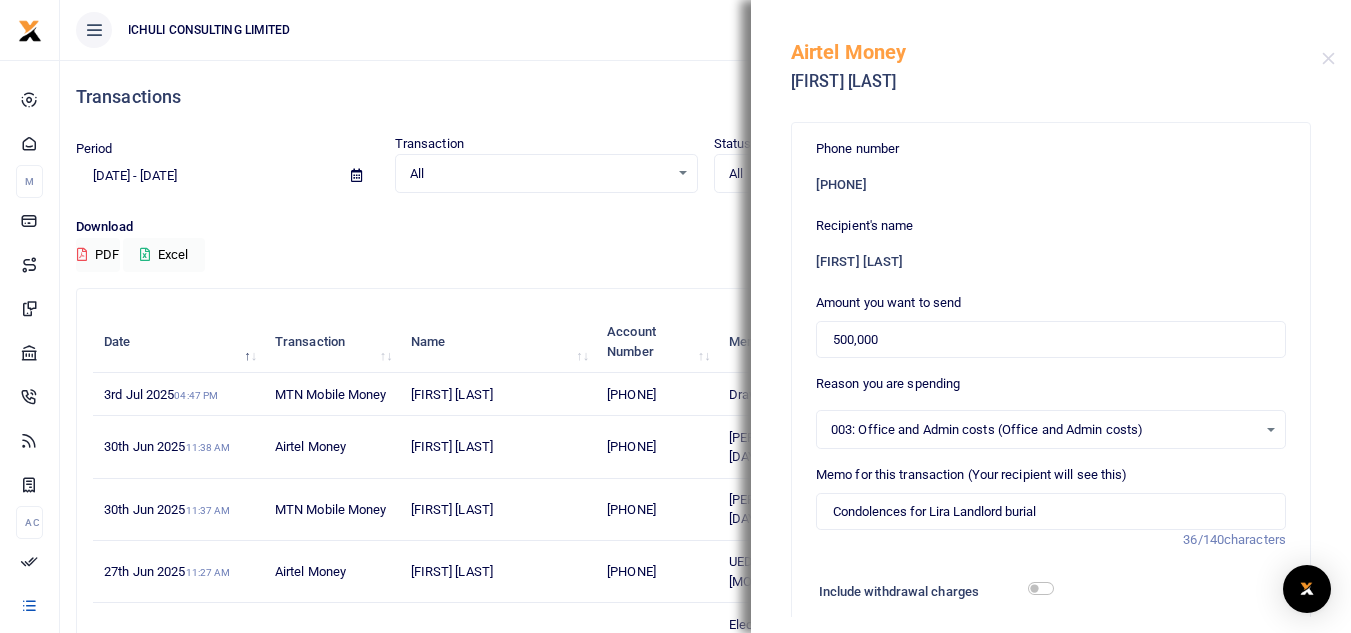 scroll, scrollTop: 491, scrollLeft: 0, axis: vertical 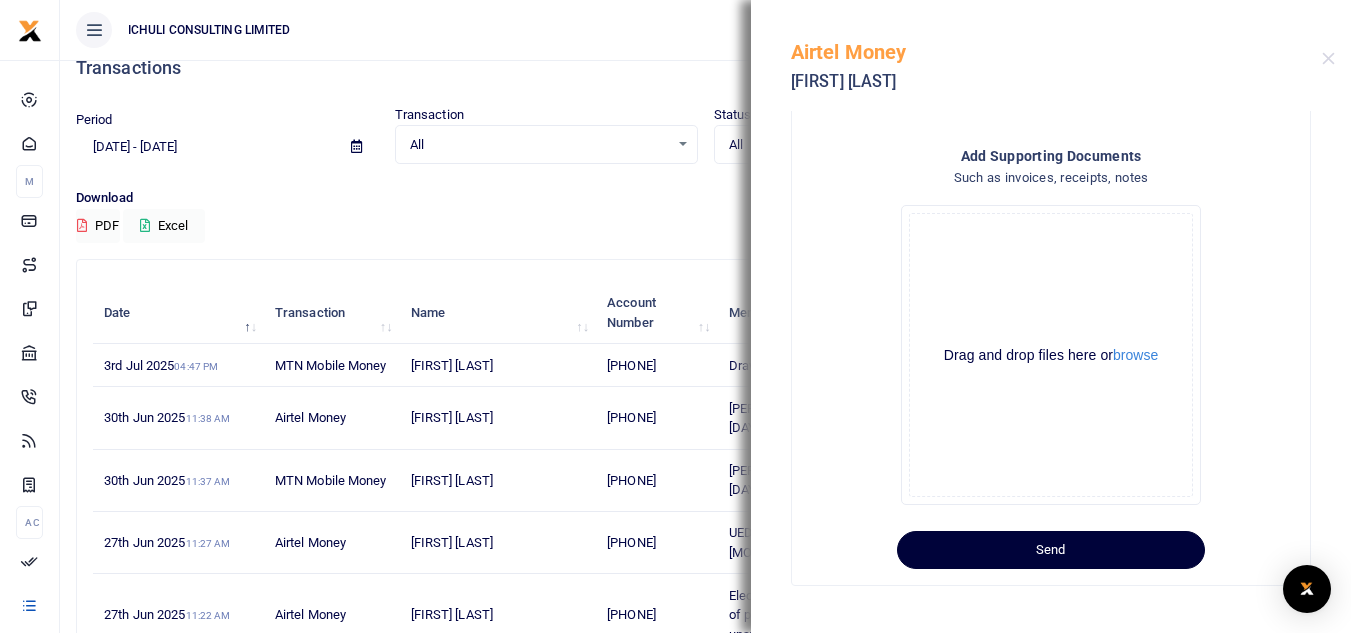 click on "Send" at bounding box center (1051, 550) 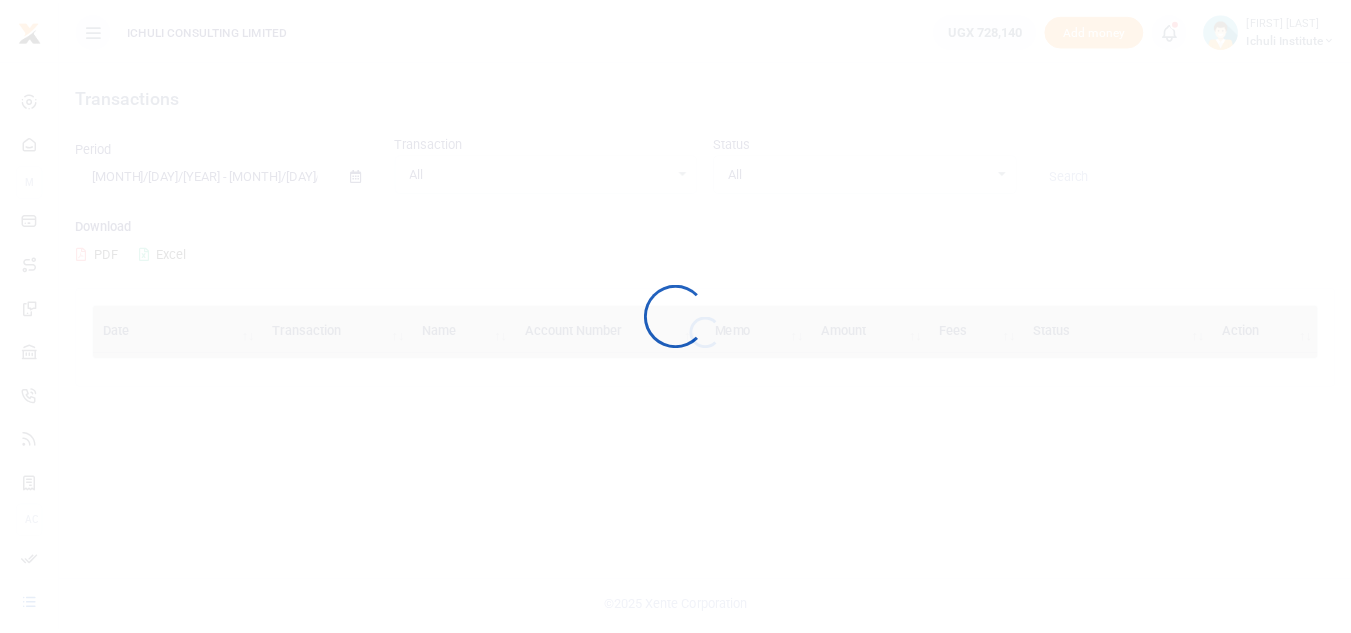 scroll, scrollTop: 0, scrollLeft: 0, axis: both 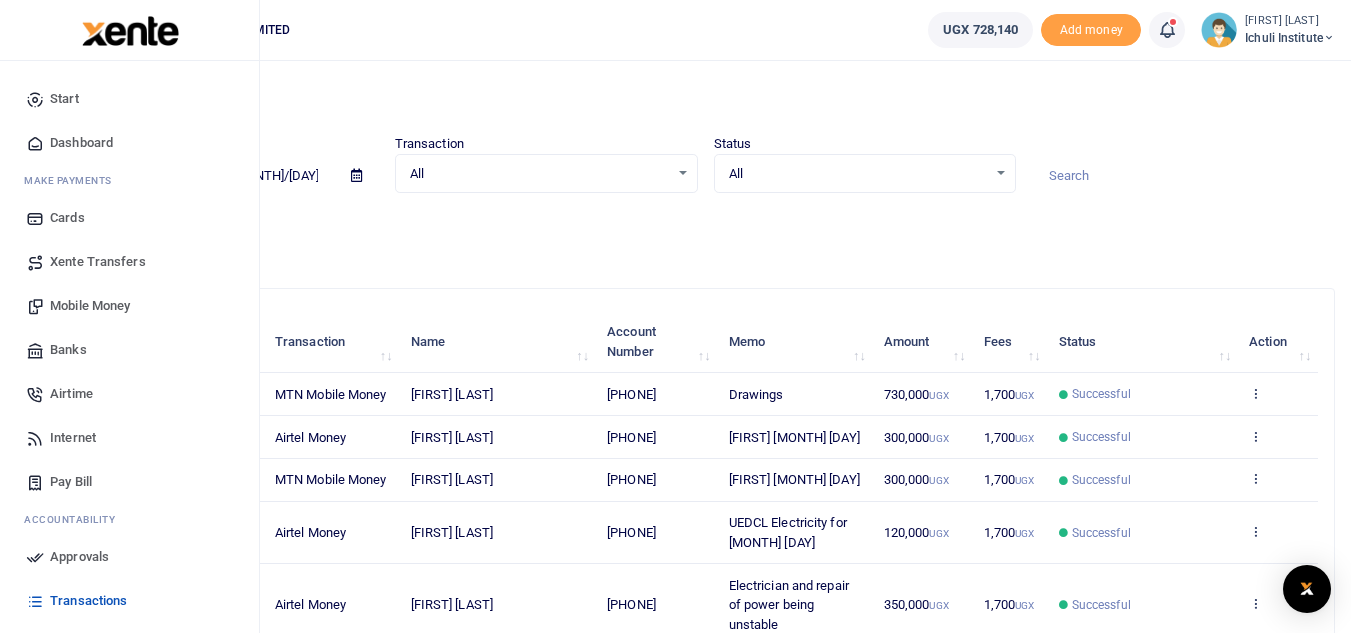 click on "Approvals" at bounding box center (79, 557) 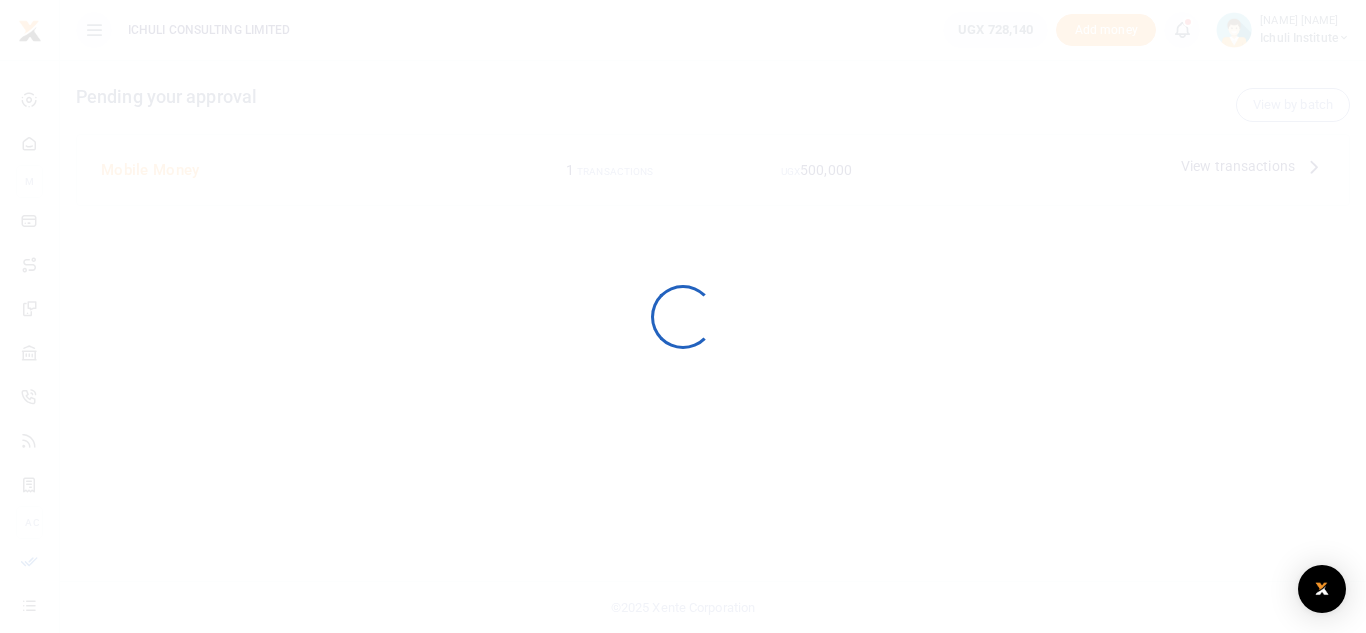 scroll, scrollTop: 0, scrollLeft: 0, axis: both 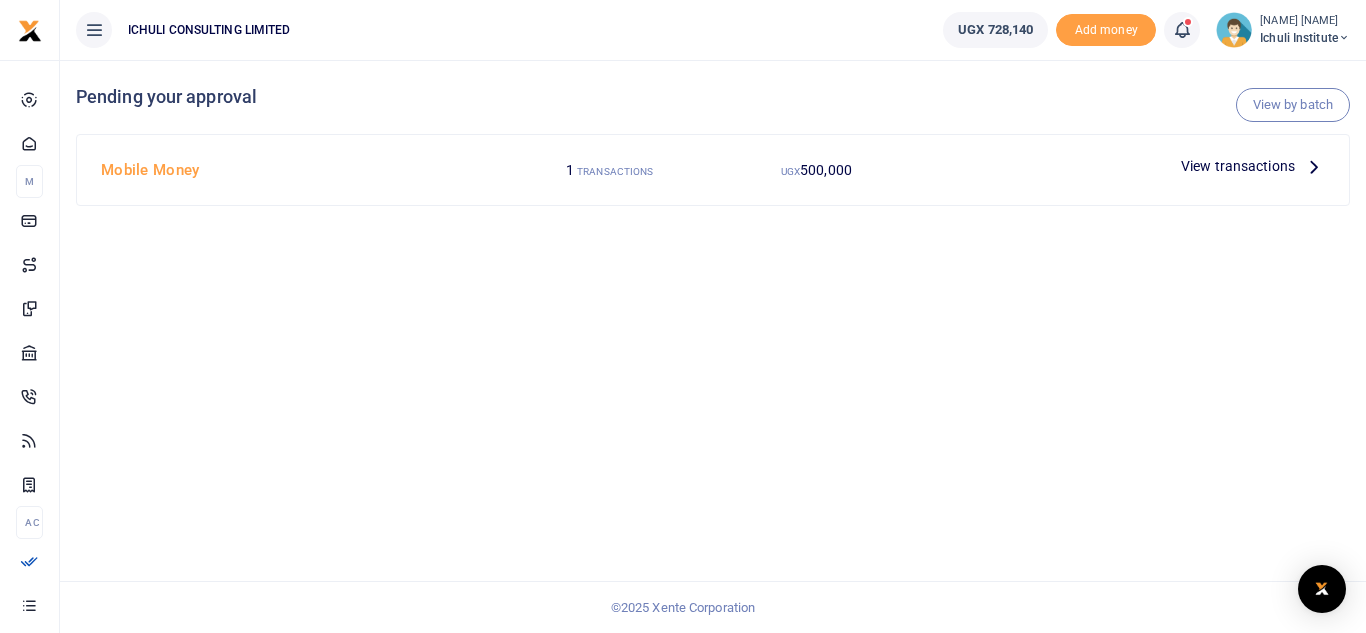 click at bounding box center (1314, 166) 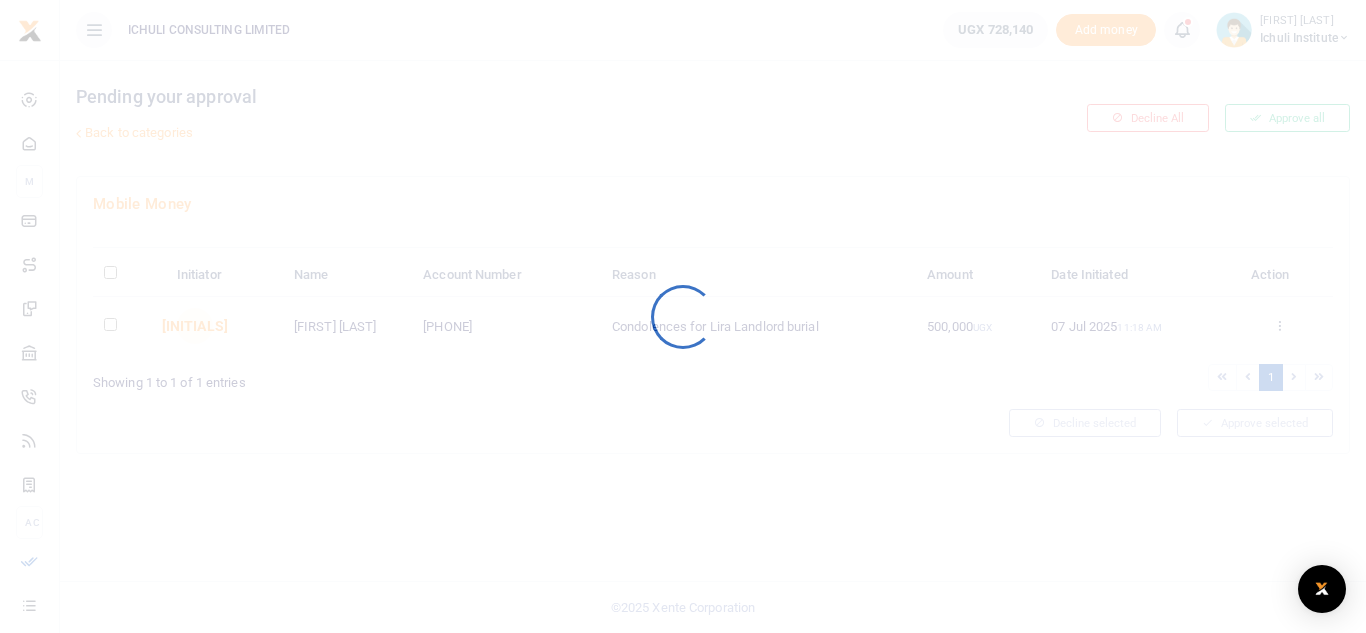 scroll, scrollTop: 0, scrollLeft: 0, axis: both 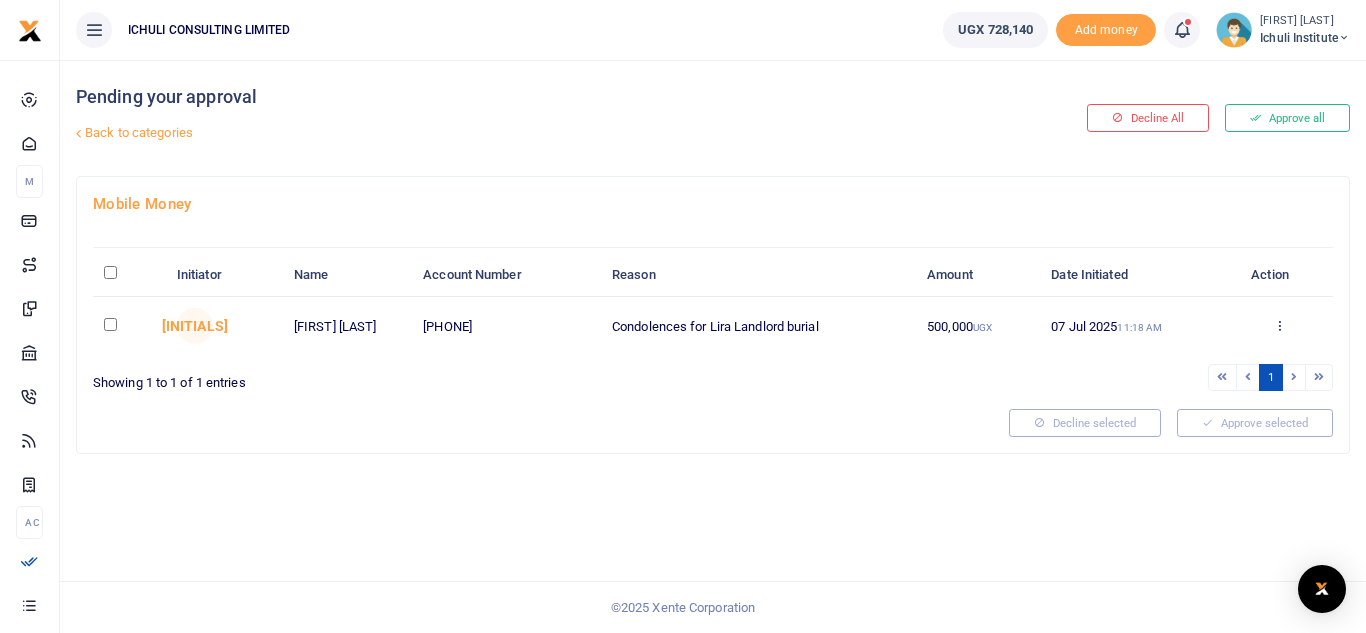 click at bounding box center (110, 324) 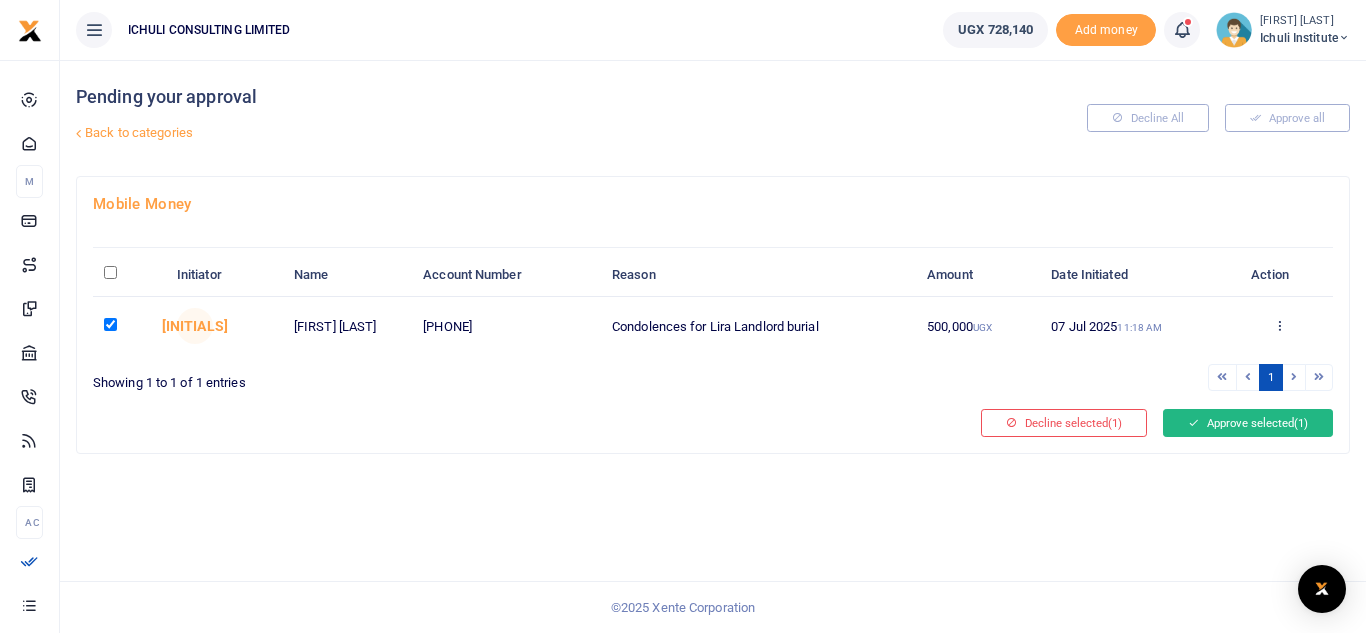 click on "Approve selected  (1)" at bounding box center [1248, 423] 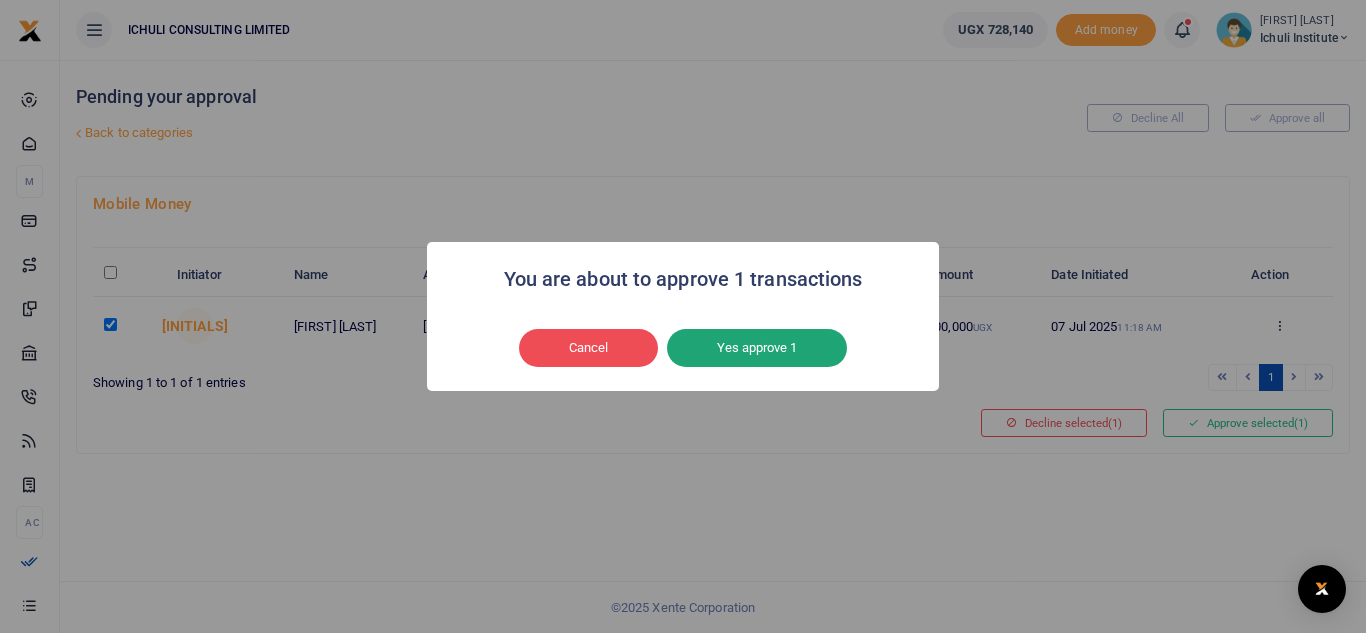 click on "Yes approve 1" at bounding box center (757, 348) 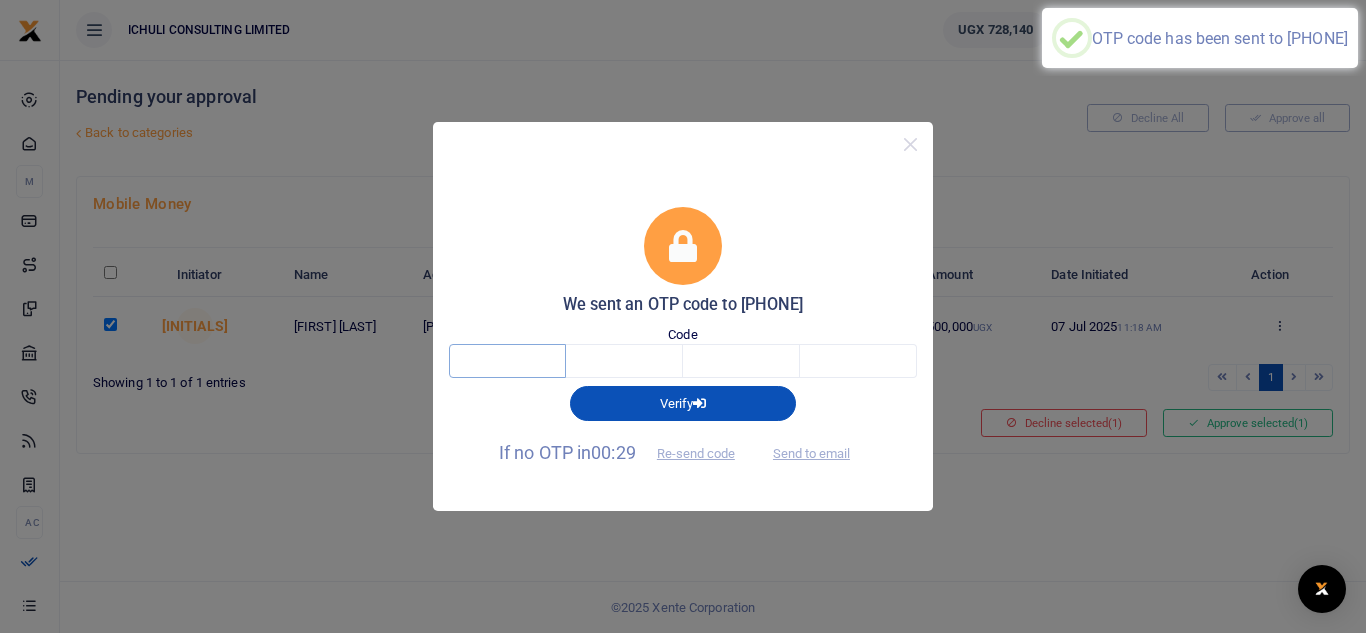 click at bounding box center (507, 361) 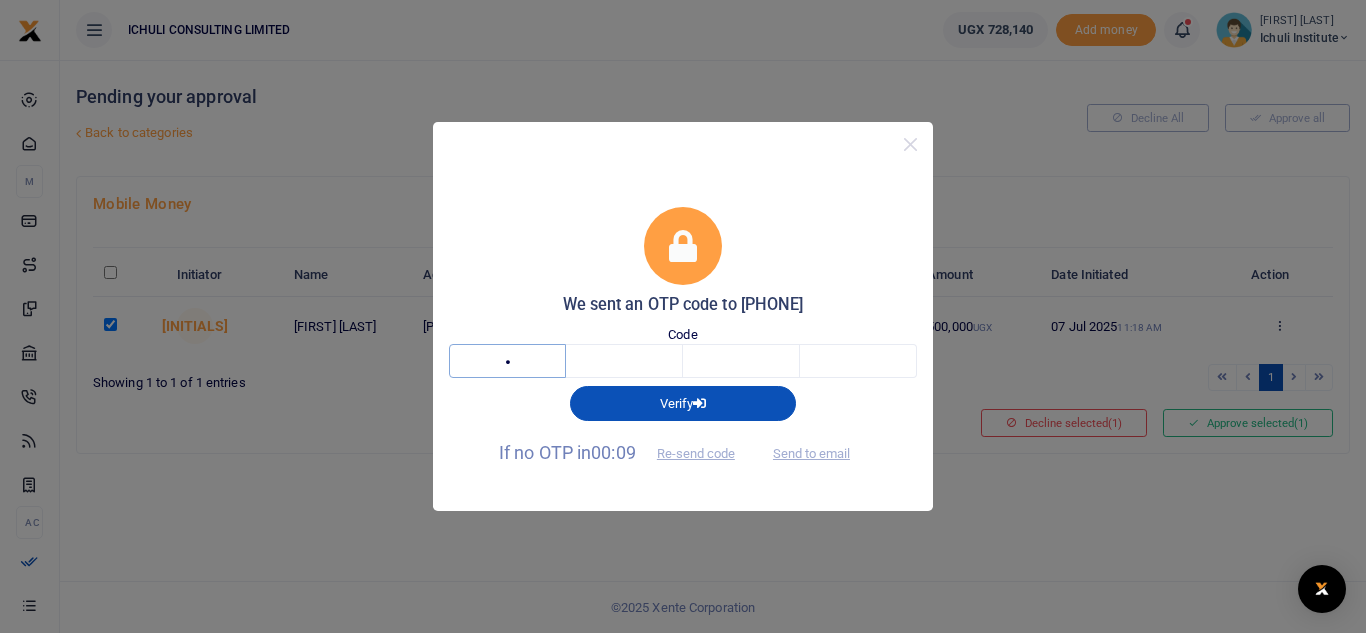 type on "7" 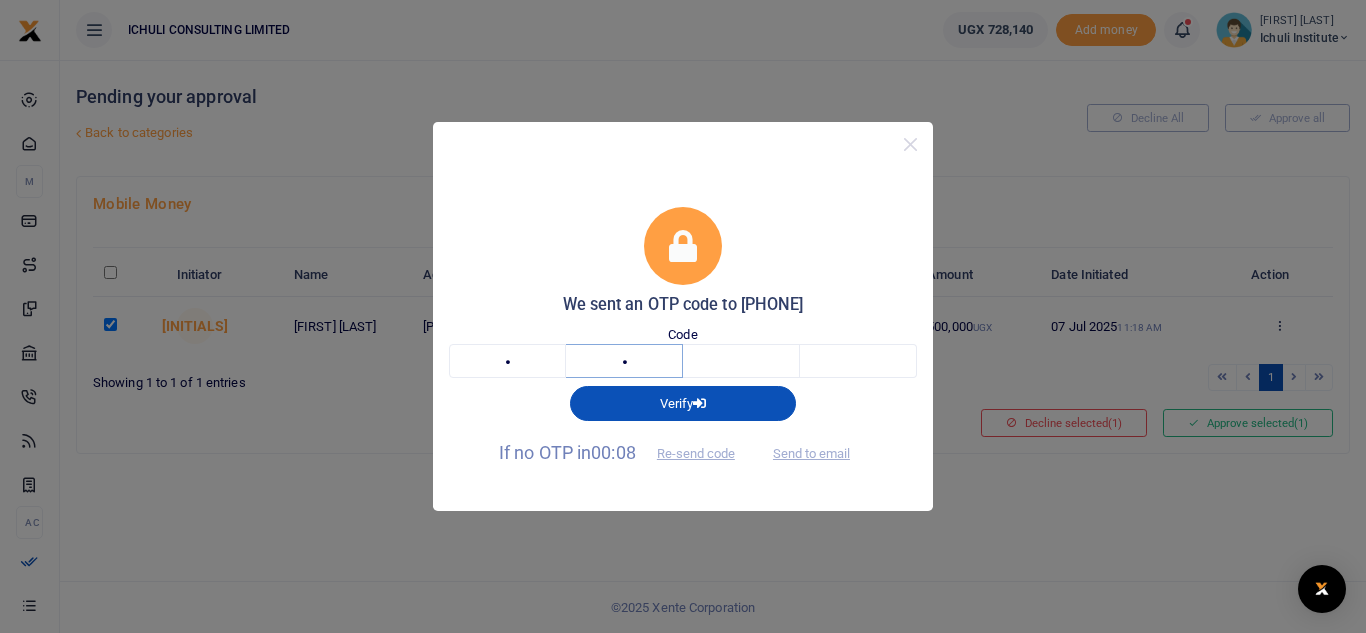 type on "2" 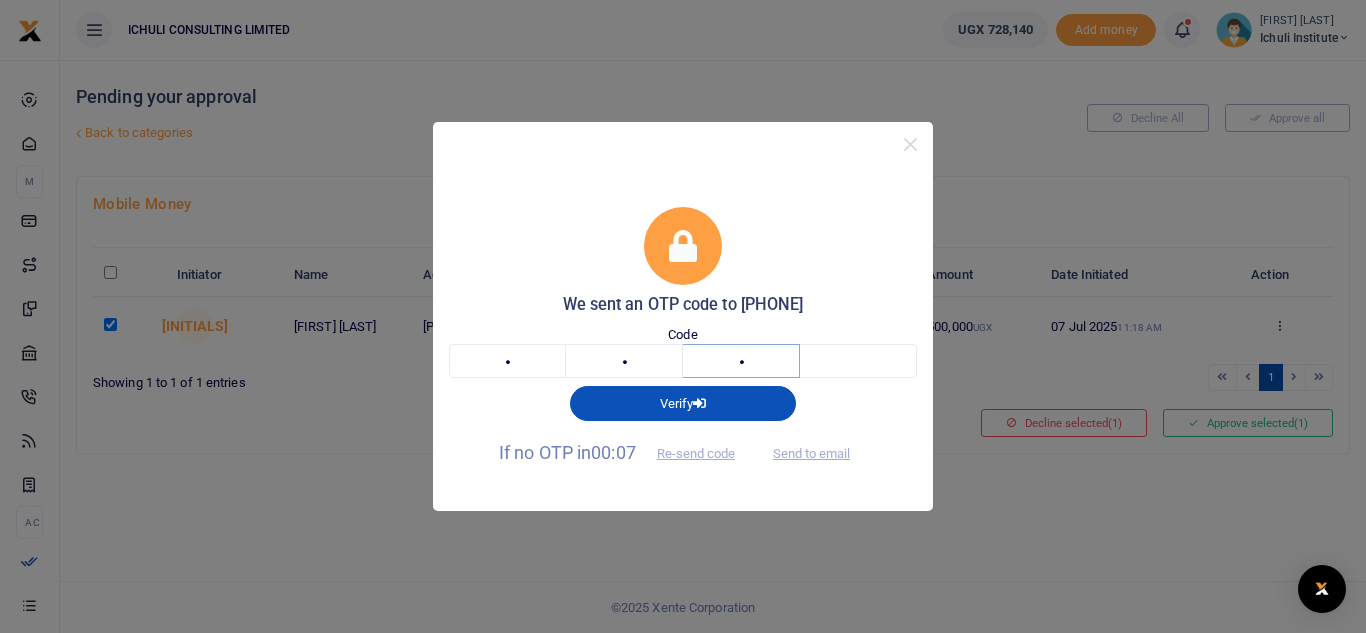 type on "6" 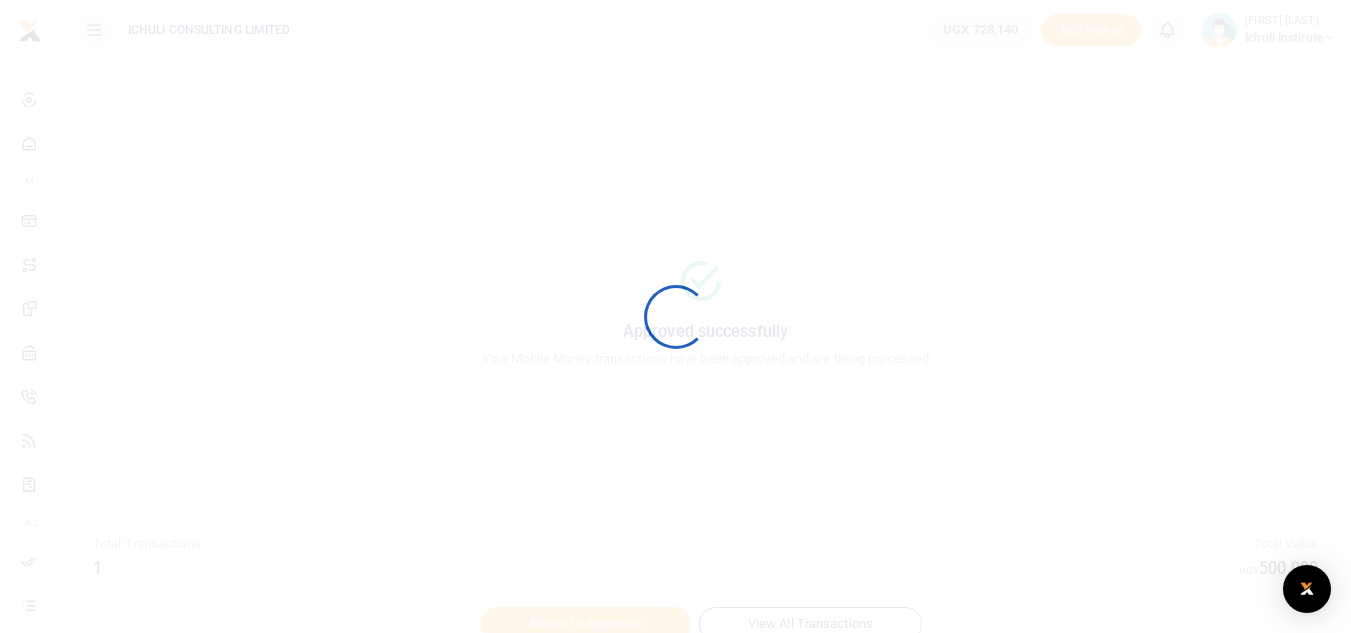 scroll, scrollTop: 0, scrollLeft: 0, axis: both 